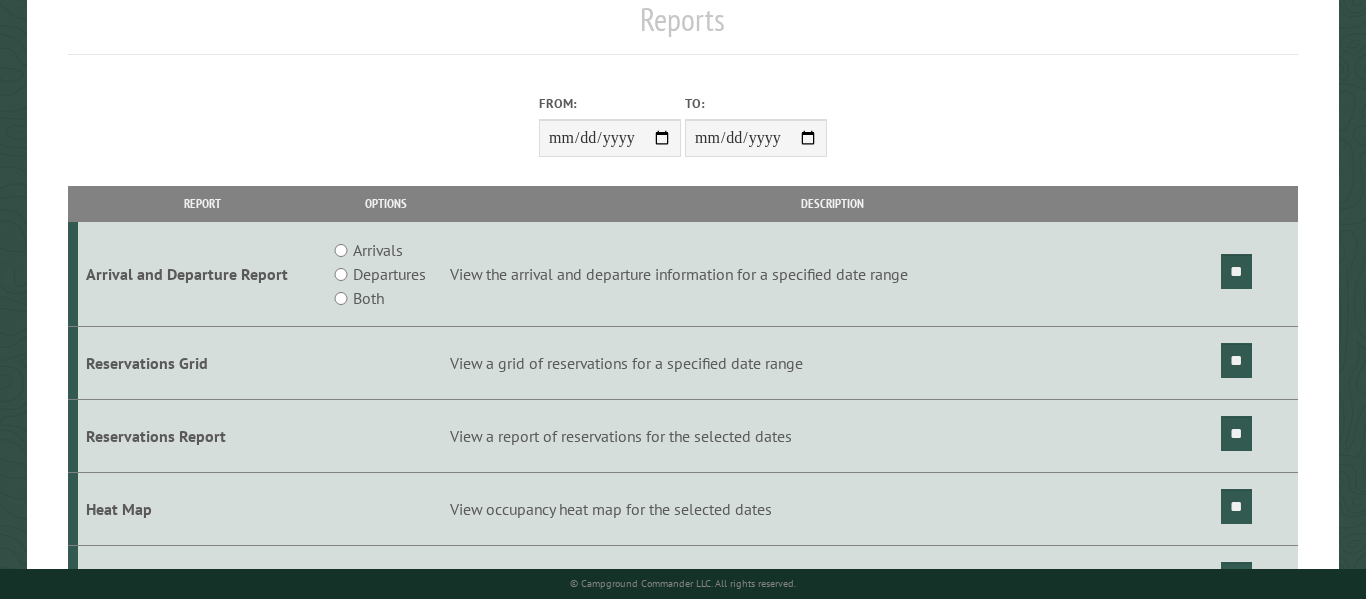 scroll, scrollTop: 232, scrollLeft: 0, axis: vertical 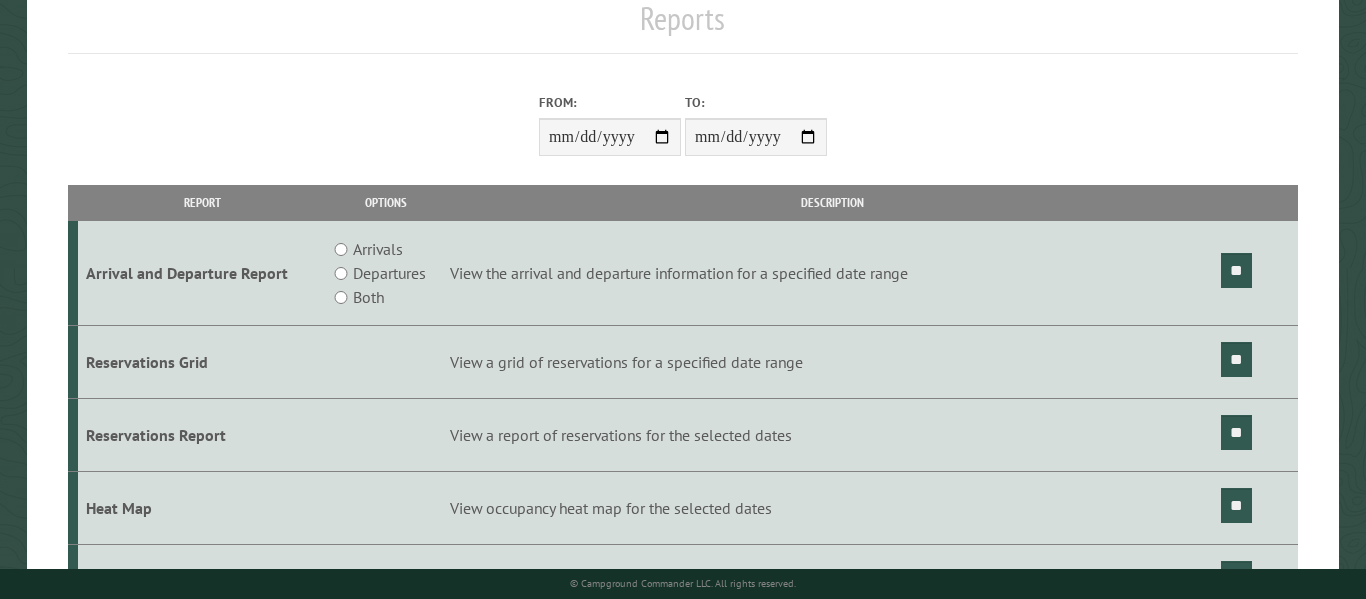 click on "From:" at bounding box center (610, 137) 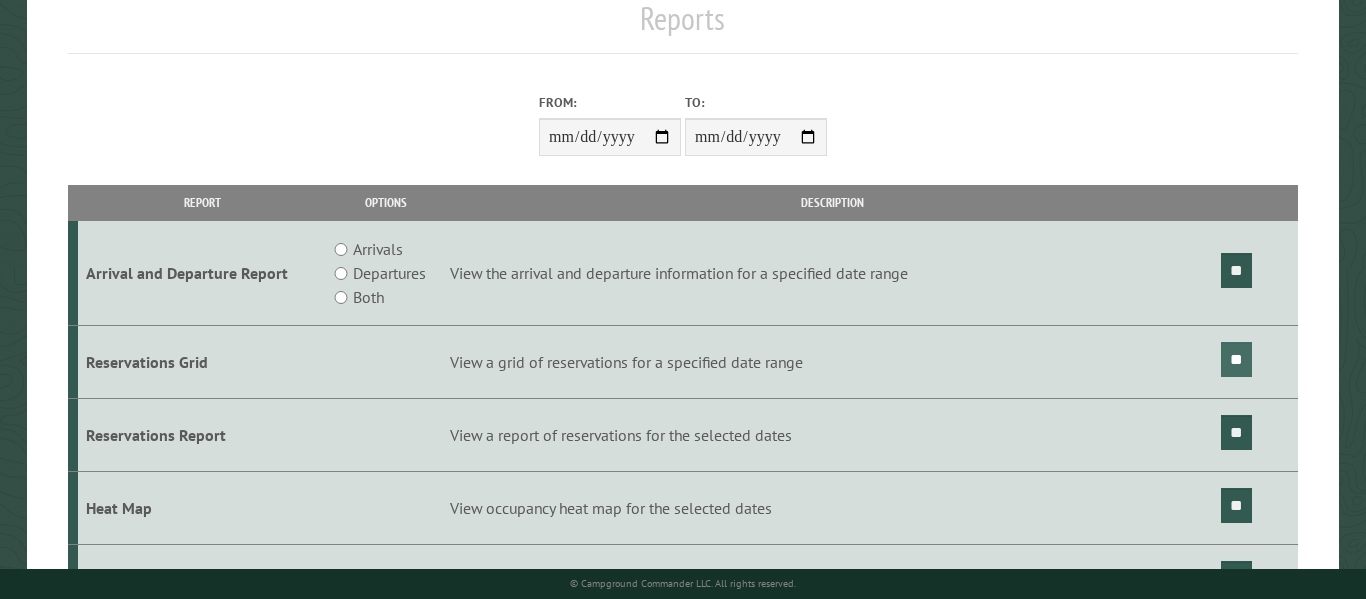 click on "**" at bounding box center [1236, 359] 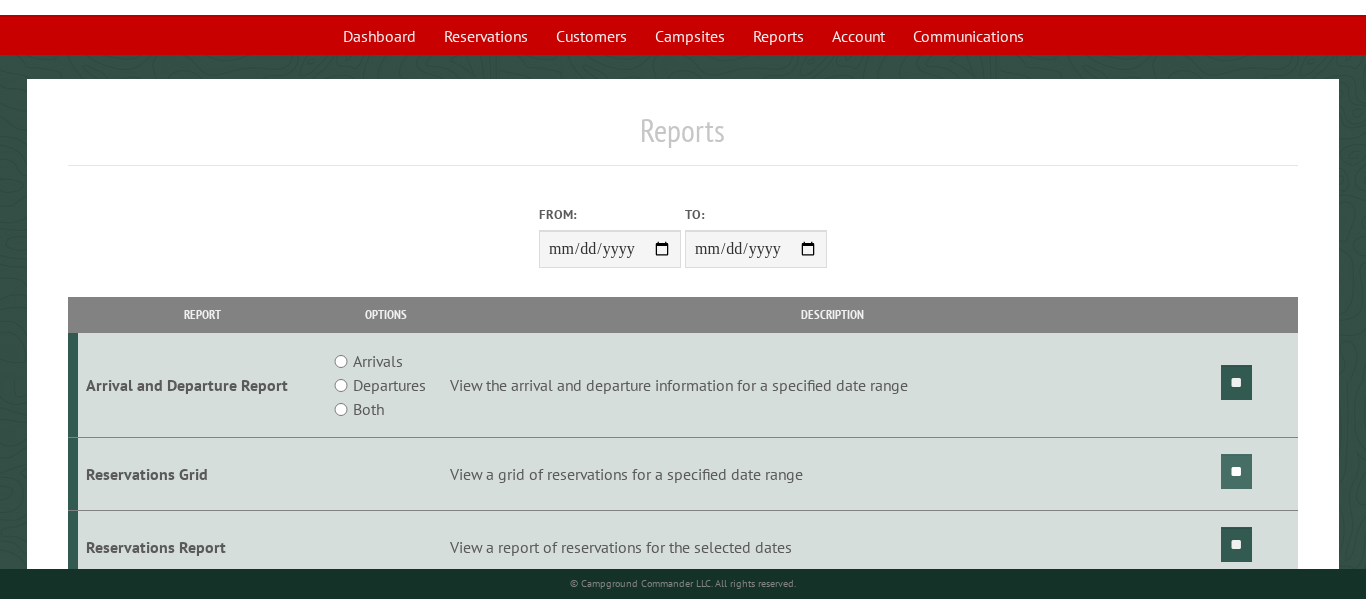 scroll, scrollTop: 117, scrollLeft: 0, axis: vertical 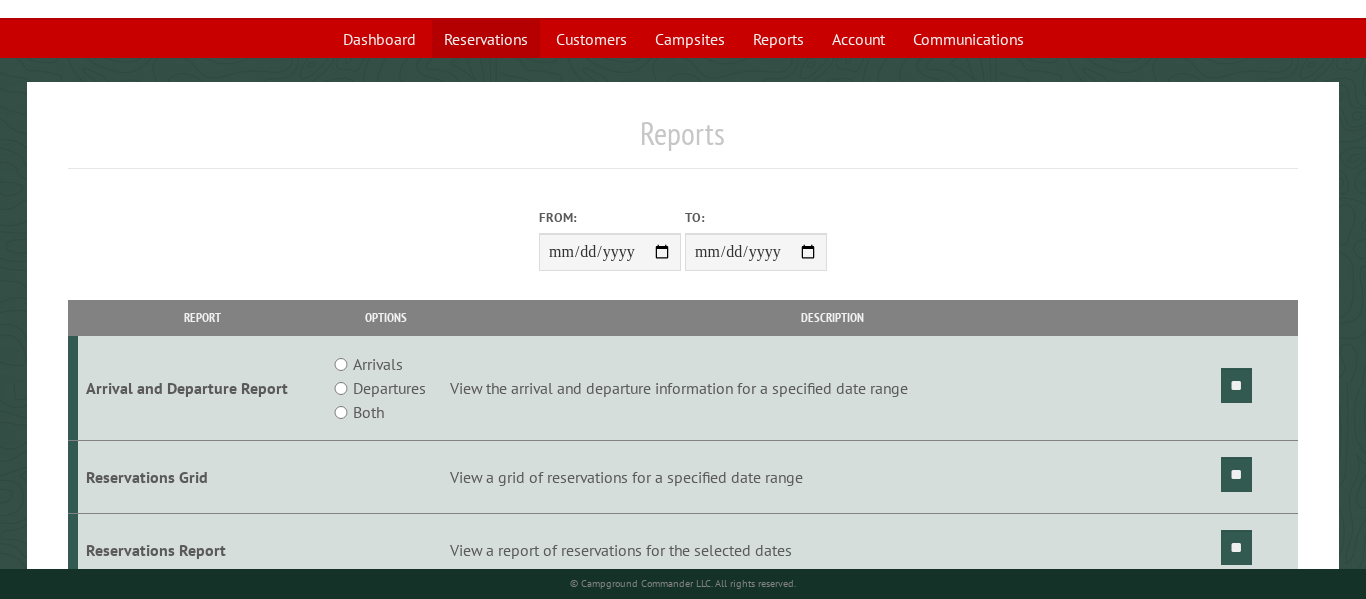 click on "Reservations" at bounding box center (486, 39) 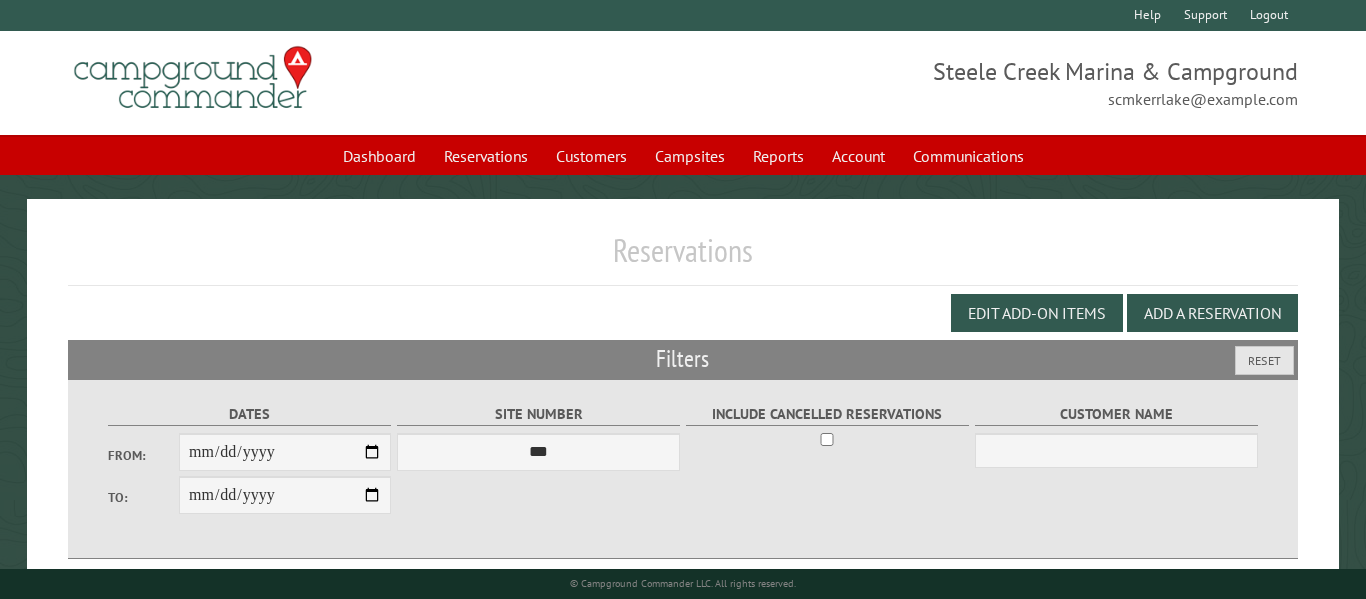 scroll, scrollTop: 0, scrollLeft: 0, axis: both 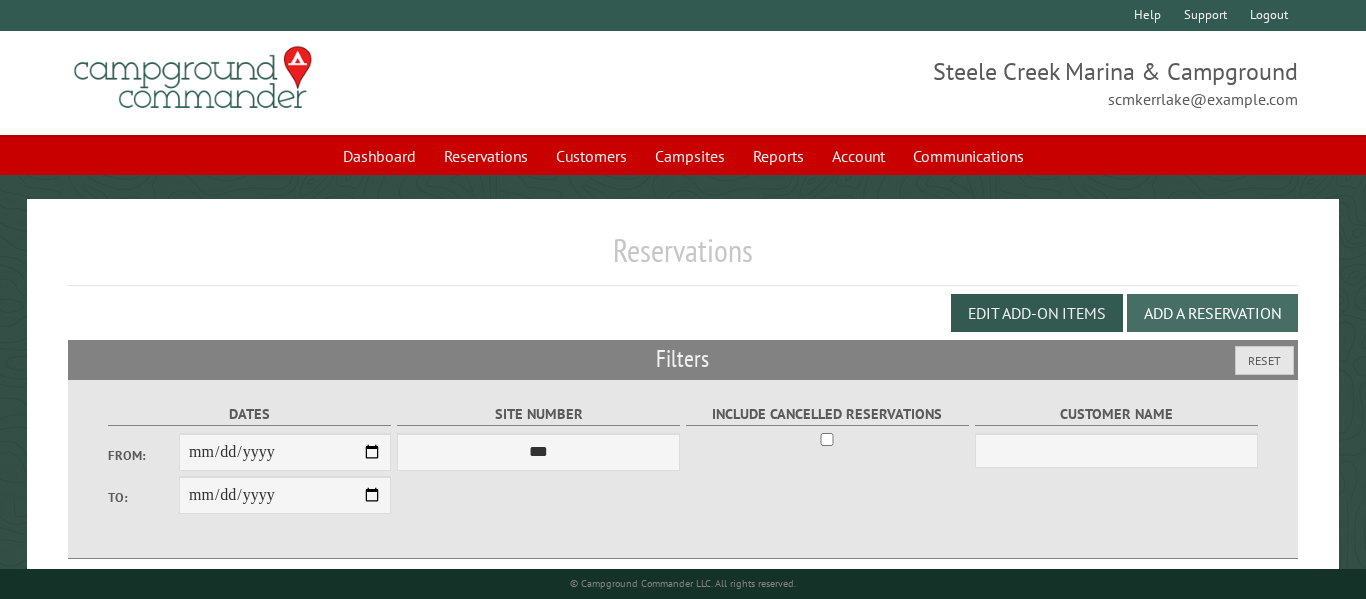 click on "Add a Reservation" at bounding box center (1212, 313) 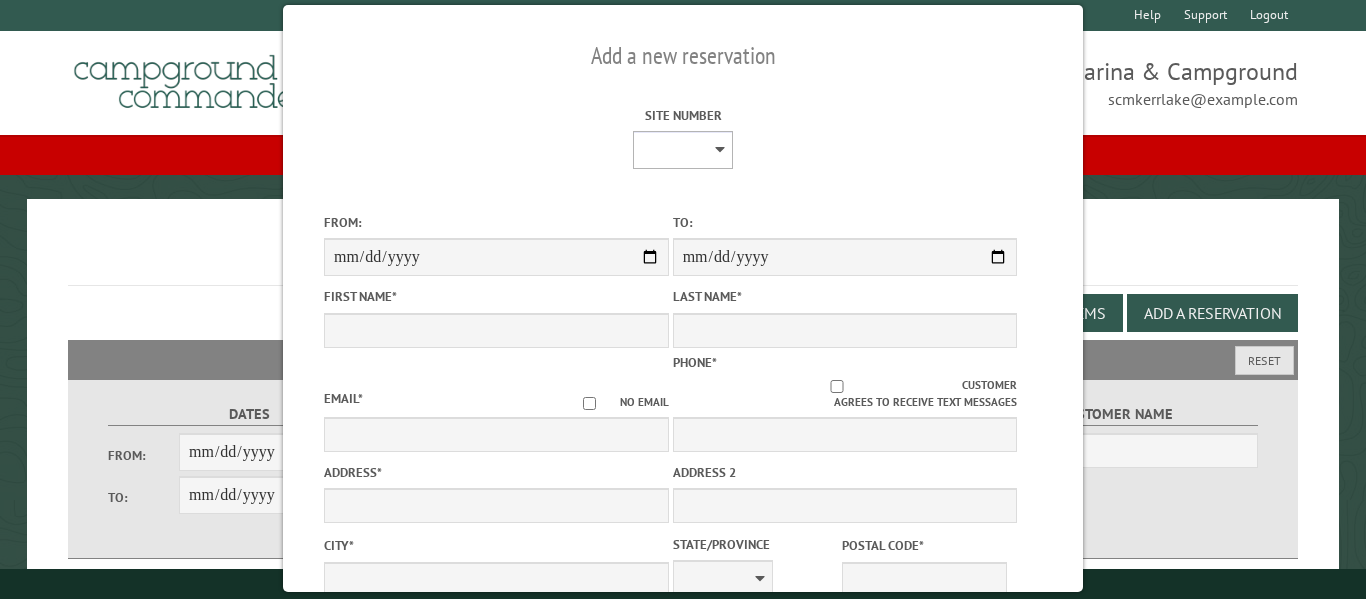 click on "*** *** *** *** *** *** *** **** **** **** **** **** **** **** **** **** **** **** **** **** **** **** **** **** **** **** **** **** **** **** **** **** **** **** **** **** **** **** ***** **** **** ***** *** *** *** *** *** *** *** *** *** **** *** *** *** *** *** ***" at bounding box center [683, 150] 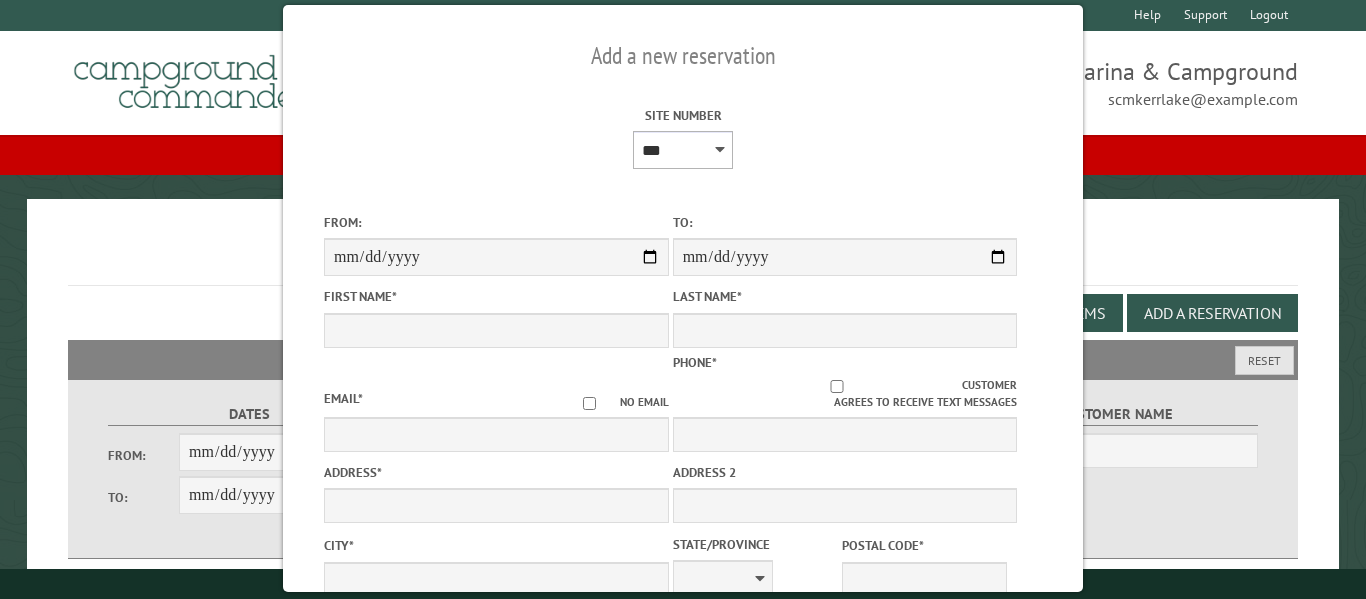 click on "*** *** *** *** *** *** *** **** **** **** **** **** **** **** **** **** **** **** **** **** **** **** **** **** **** **** **** **** **** **** **** **** **** **** **** **** **** **** ***** **** **** ***** *** *** *** *** *** *** *** *** *** **** *** *** *** *** *** ***" at bounding box center [683, 150] 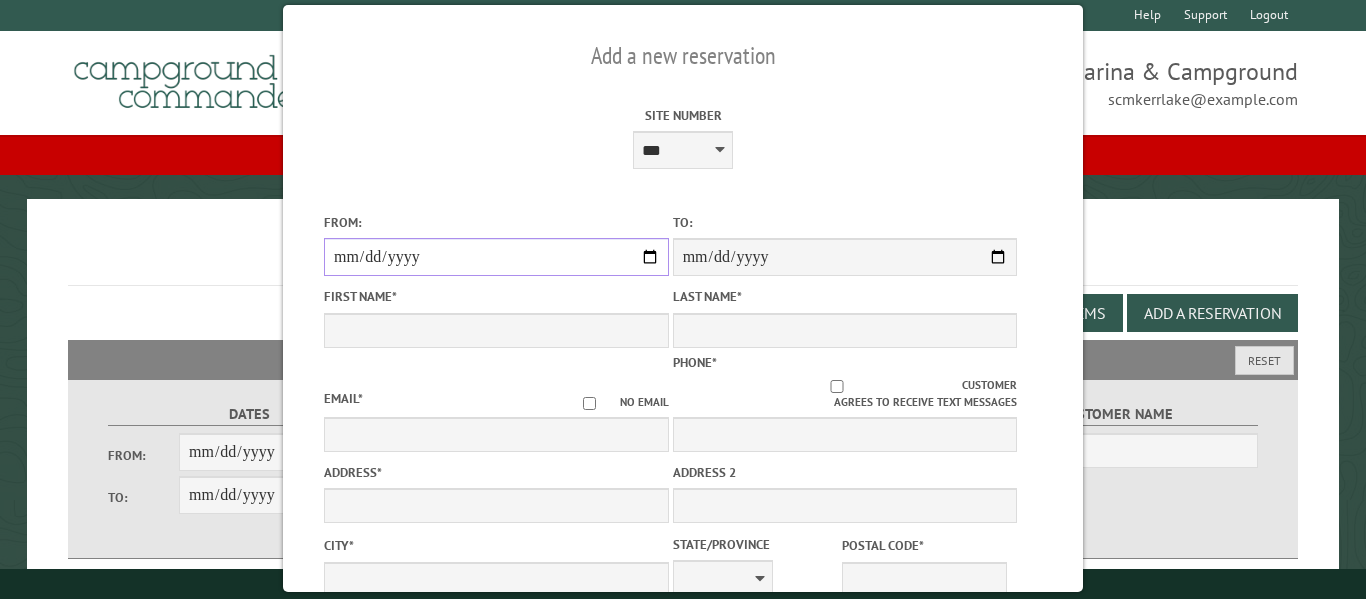 click on "From:" at bounding box center [496, 257] 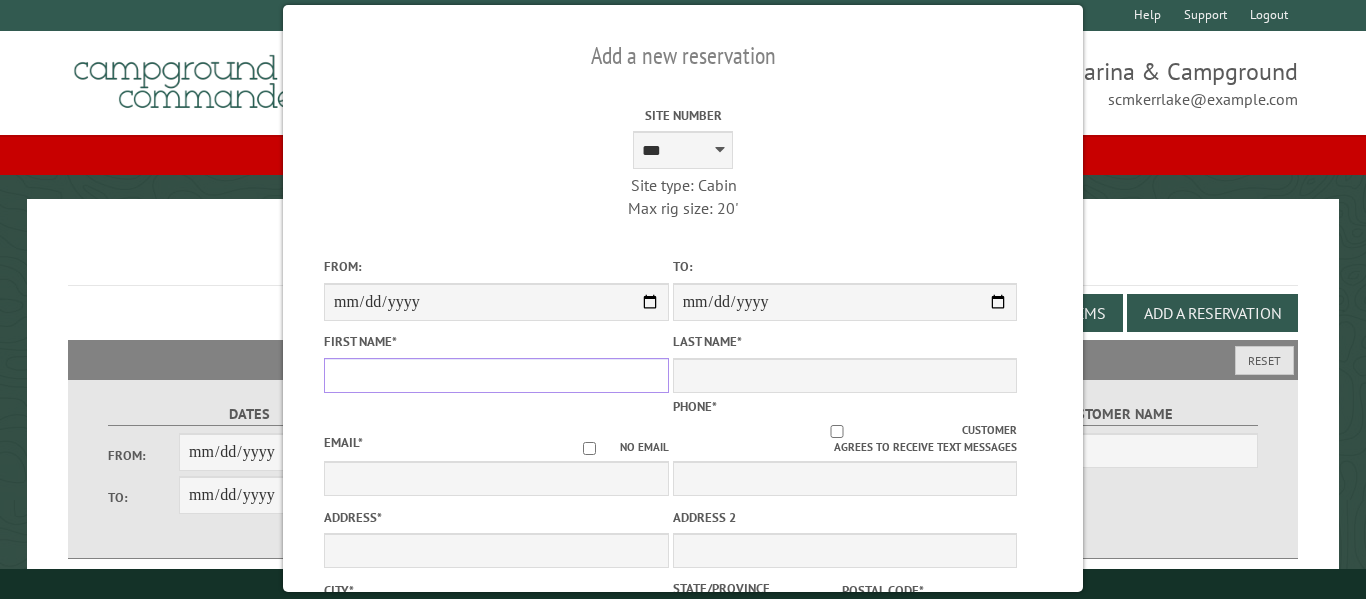 click on "First Name *" at bounding box center (496, 375) 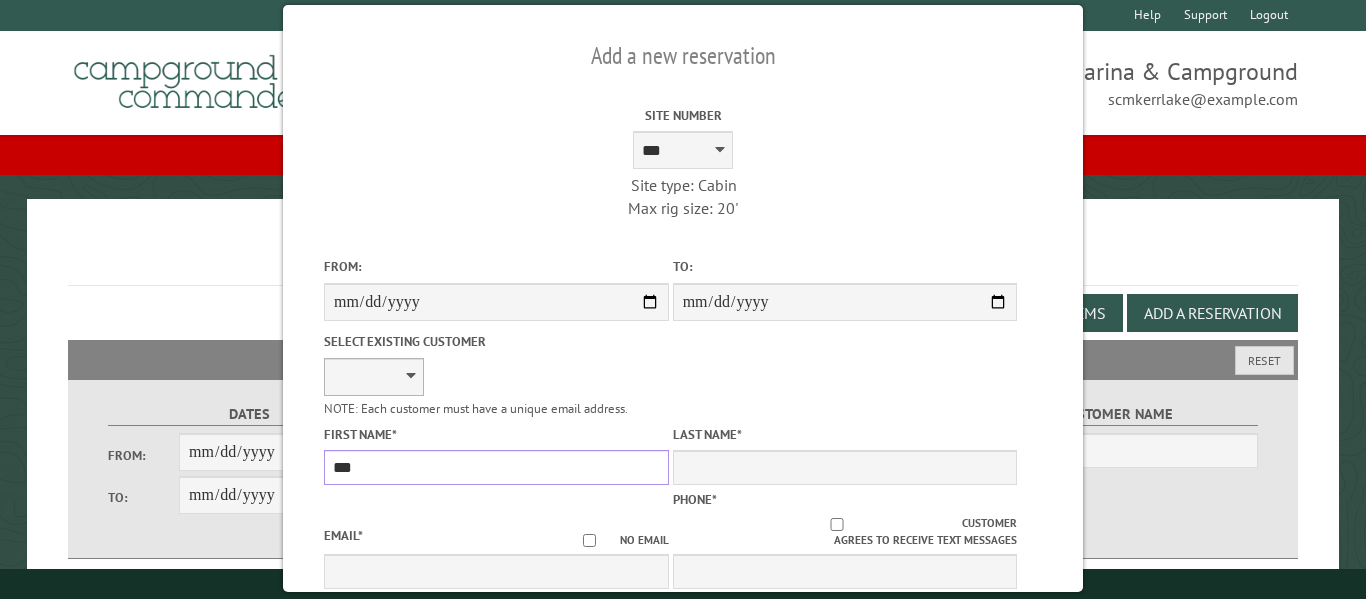 type on "***" 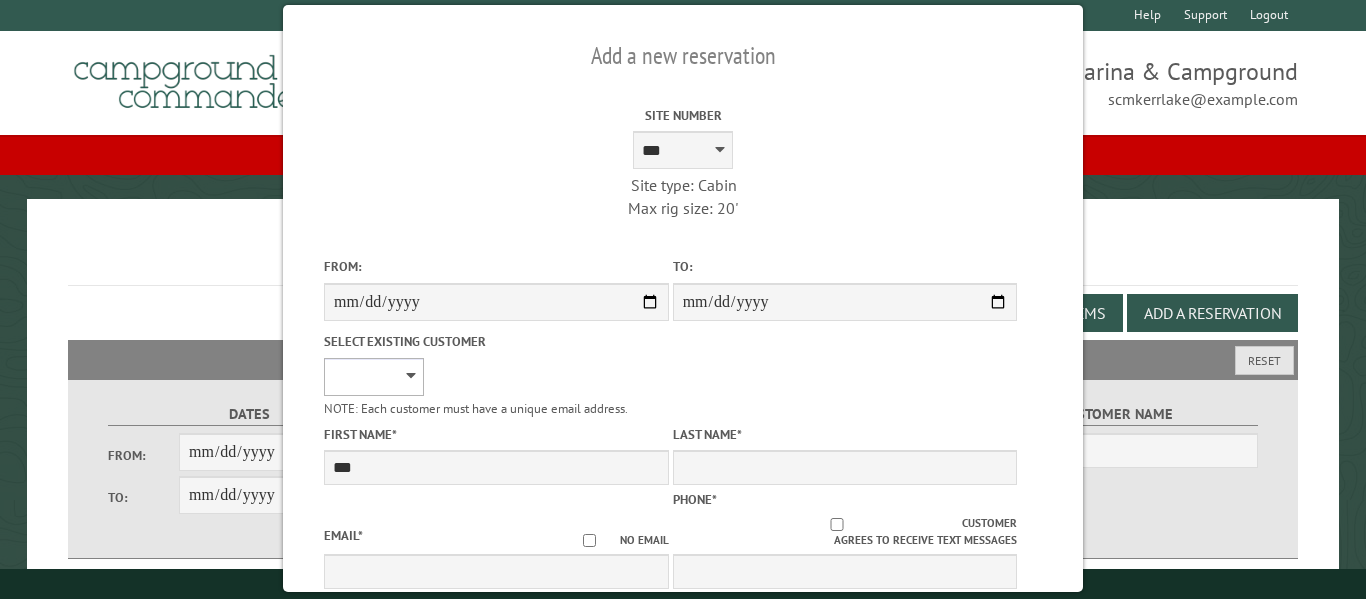 click on "**********" at bounding box center [374, 377] 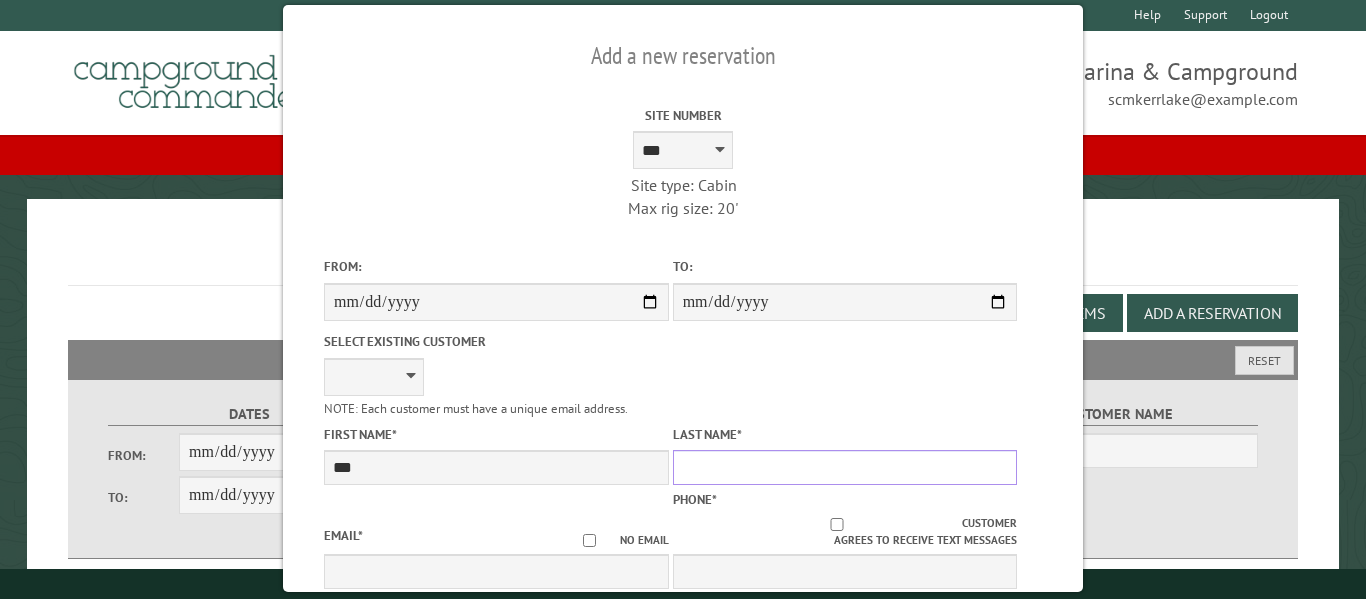 click on "Last Name *" at bounding box center (845, 467) 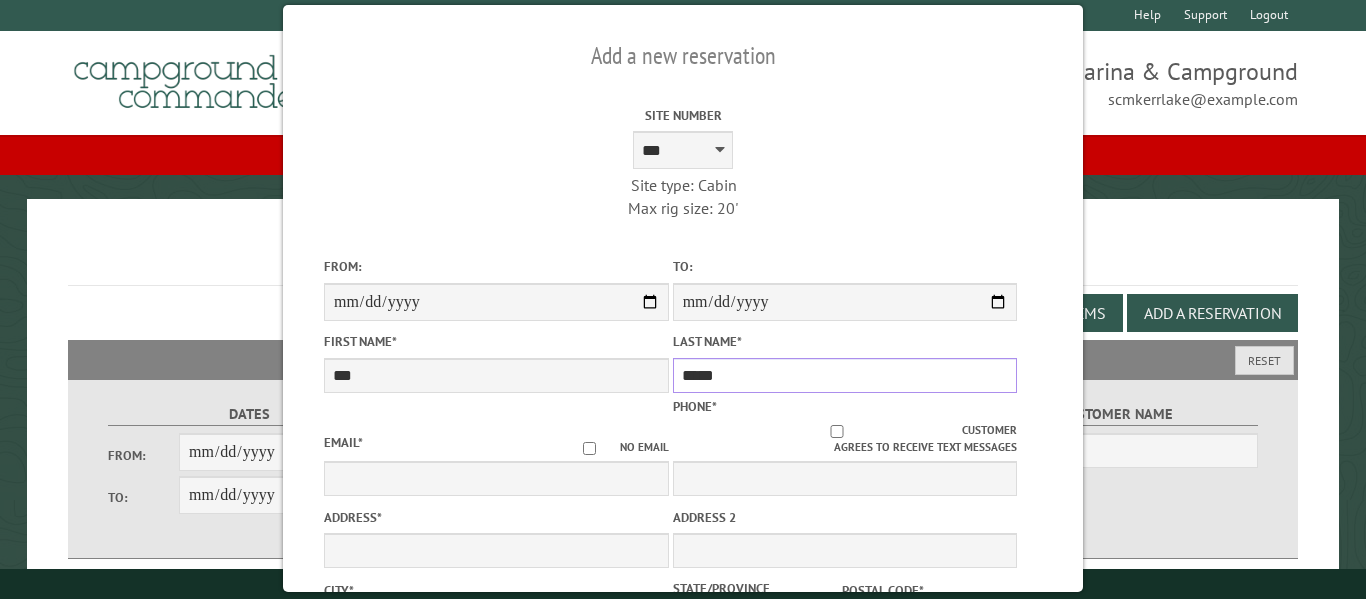 type on "*****" 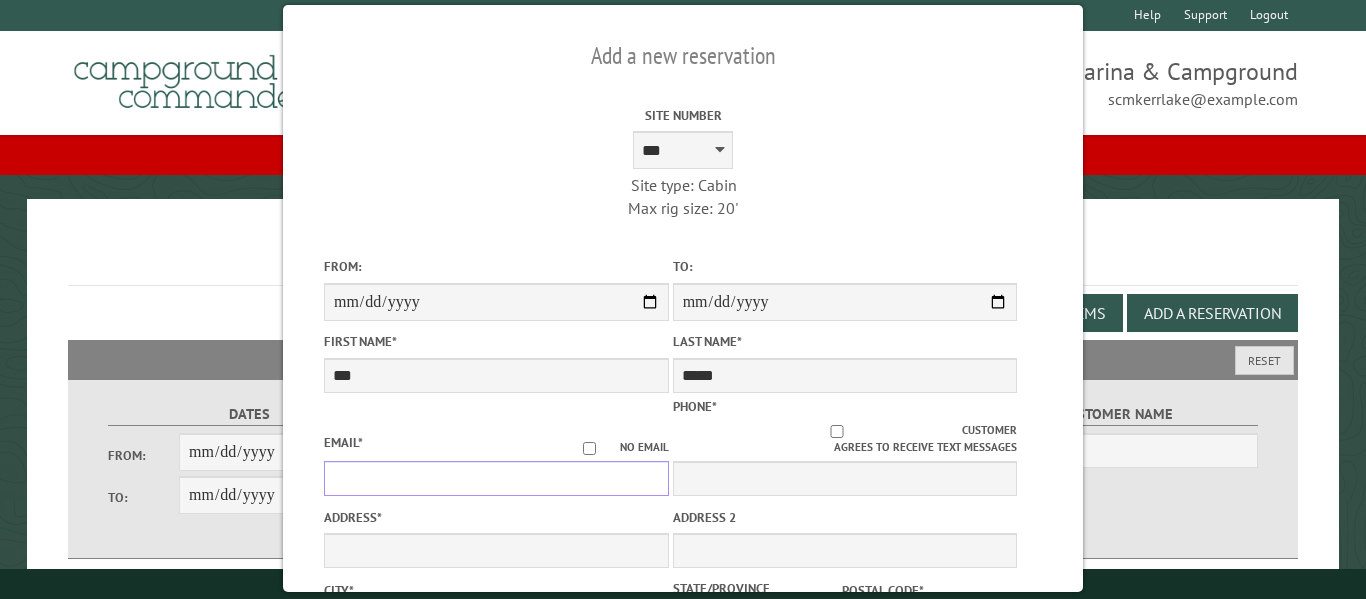 click on "Email *" at bounding box center (496, 478) 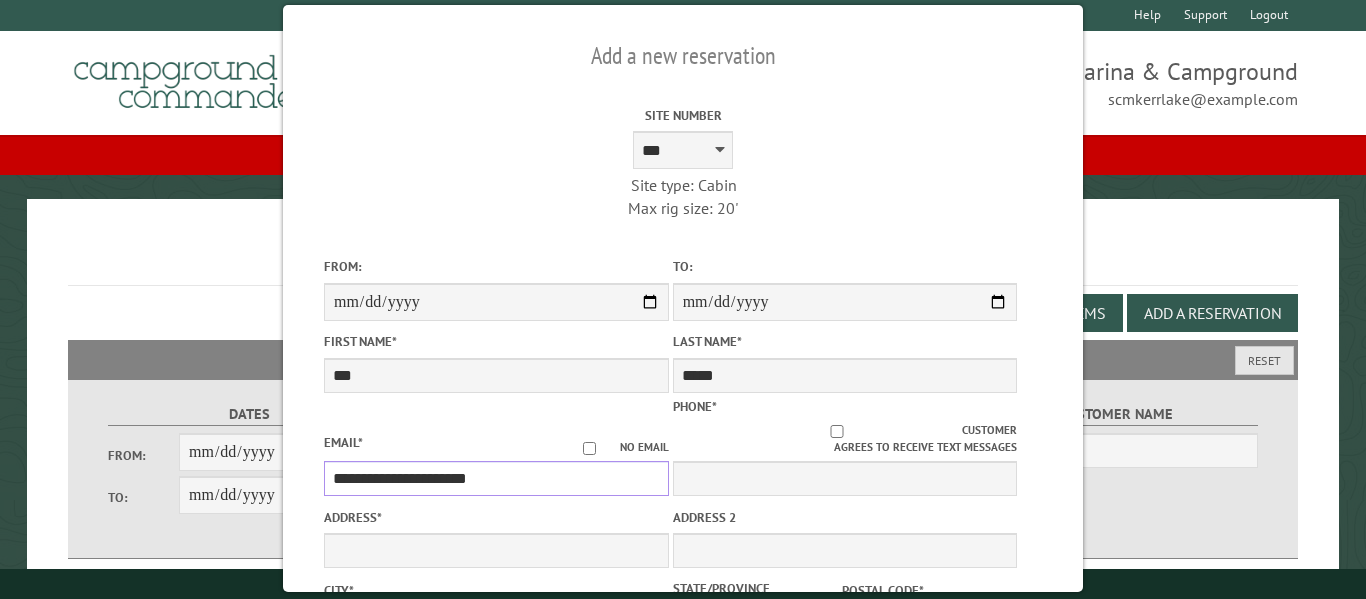 type on "**********" 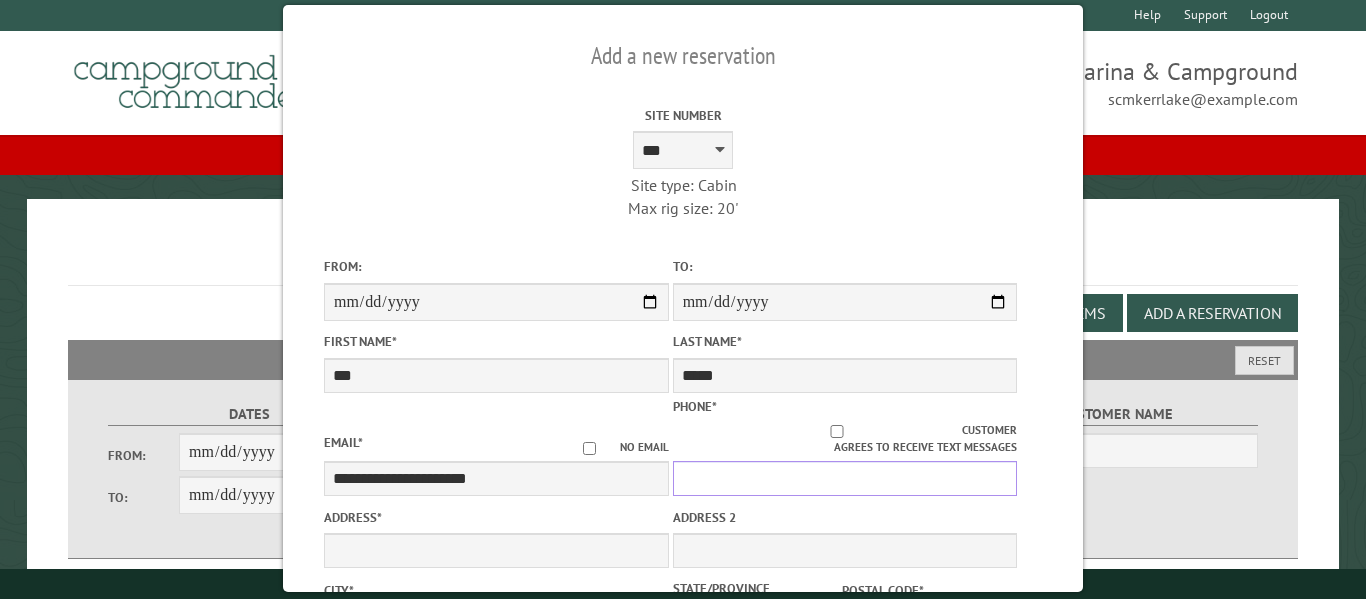 click on "Phone *" at bounding box center [845, 478] 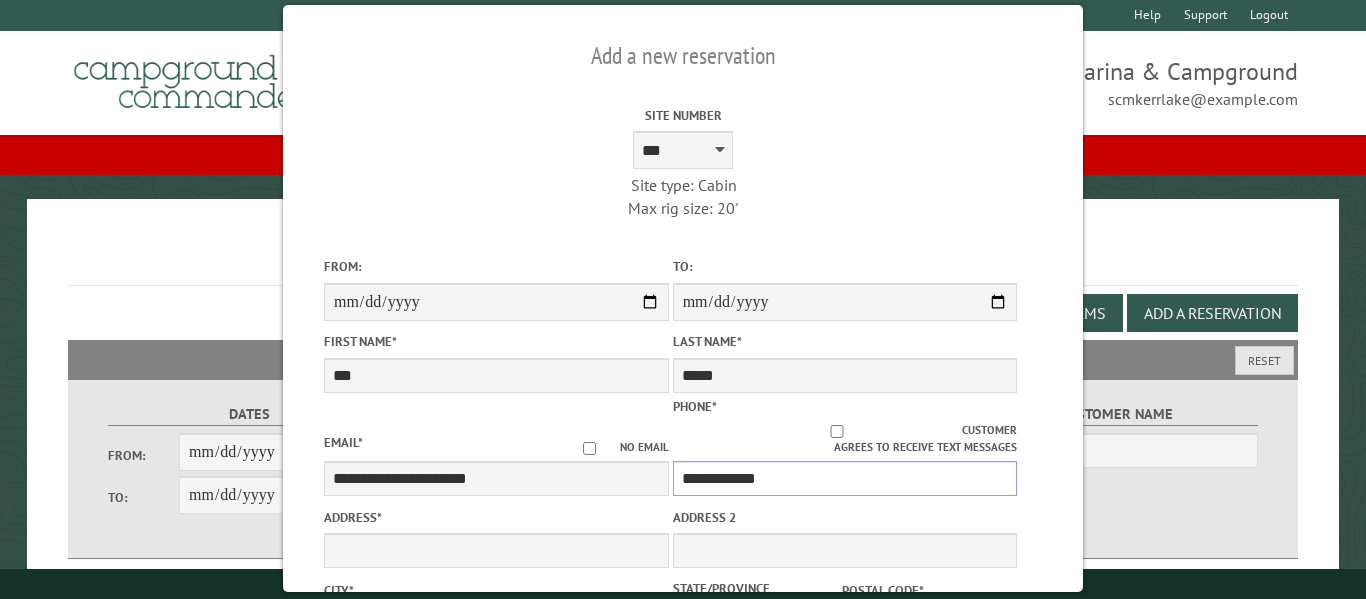 type on "**********" 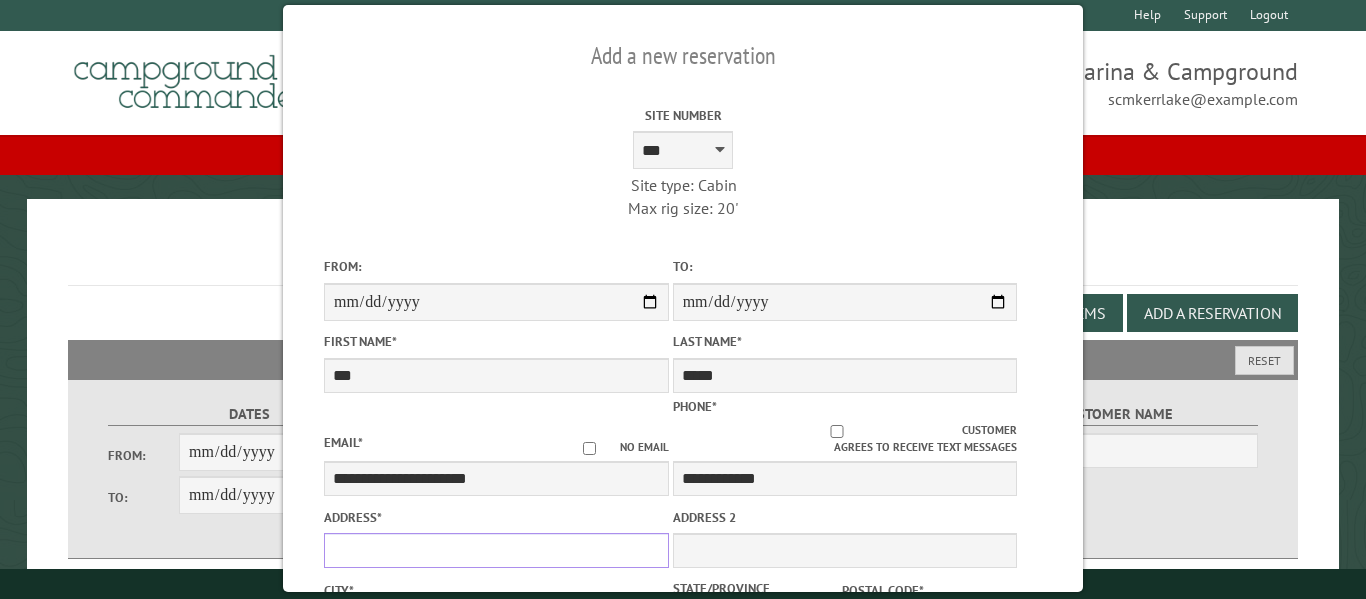 click on "Address *" at bounding box center [496, 550] 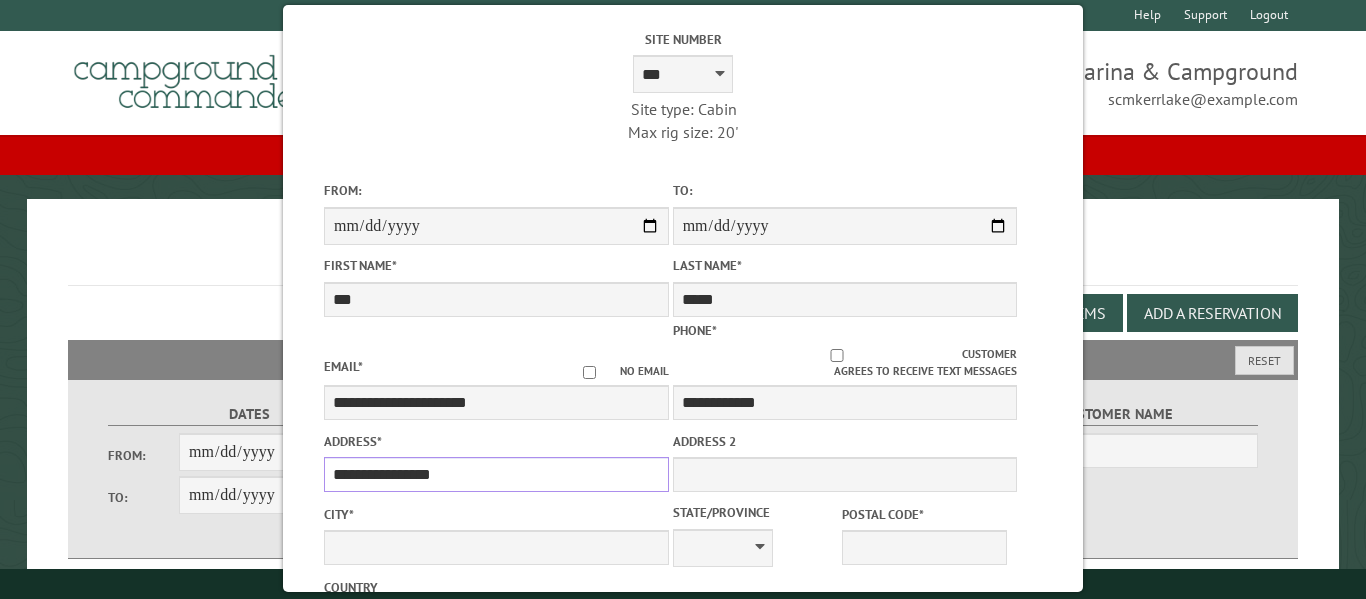 scroll, scrollTop: 132, scrollLeft: 0, axis: vertical 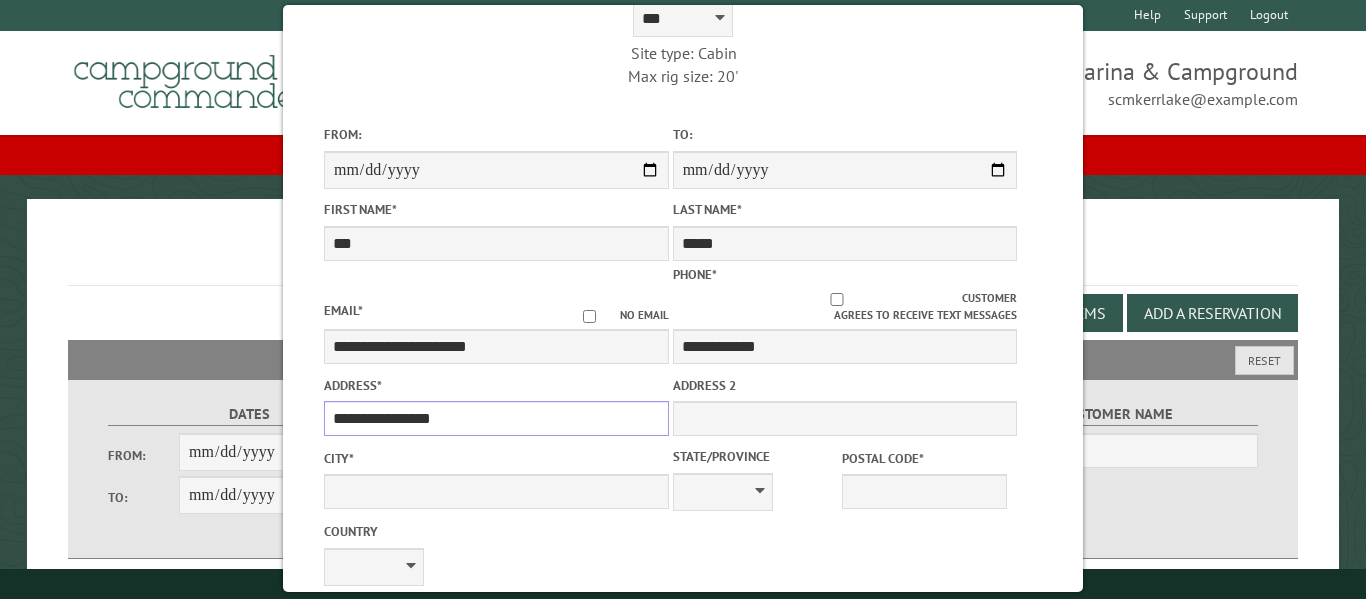 type on "**********" 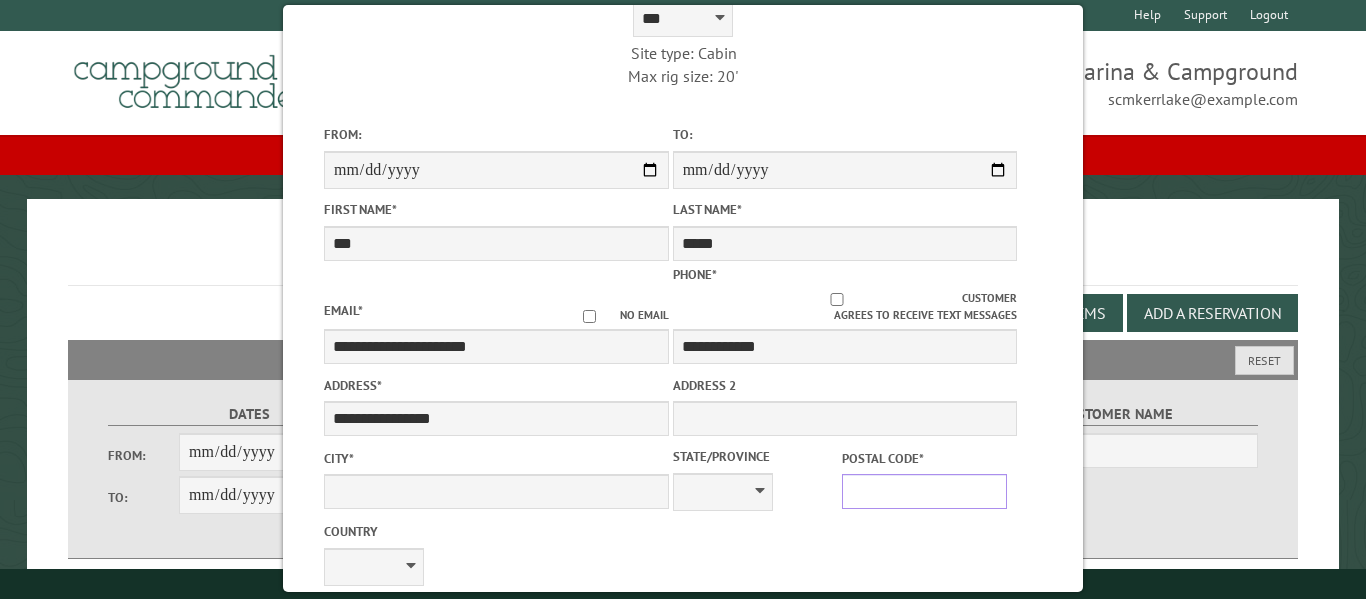 drag, startPoint x: 920, startPoint y: 488, endPoint x: 930, endPoint y: 471, distance: 19.723083 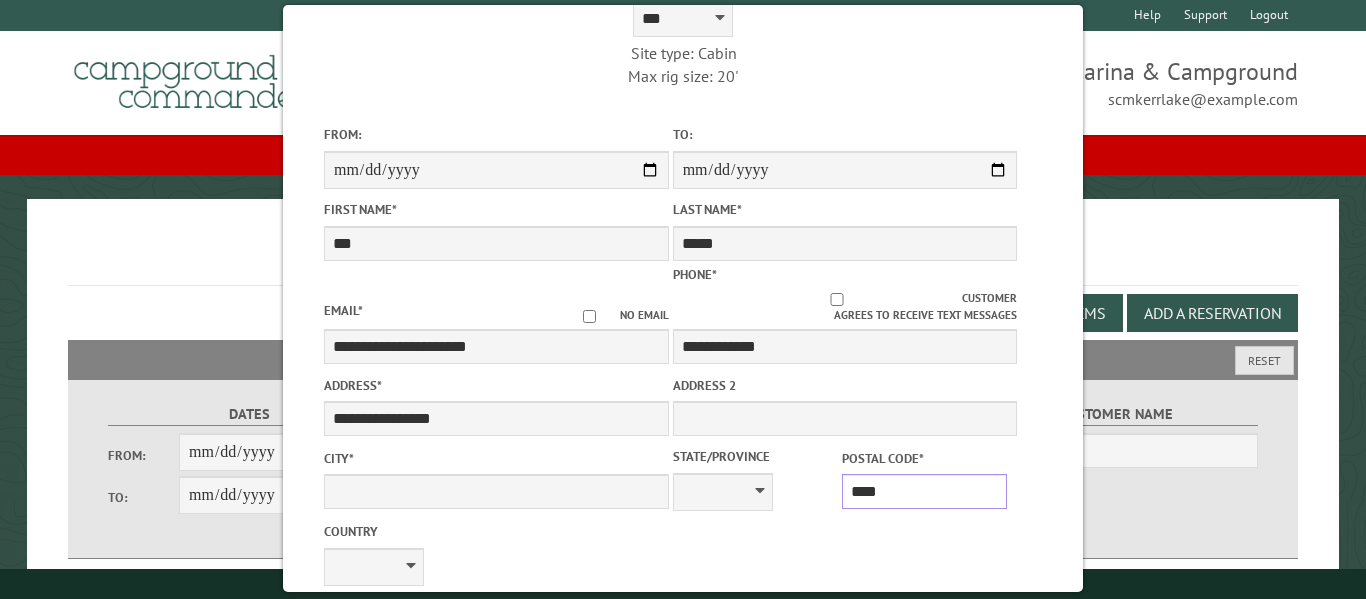 type on "*****" 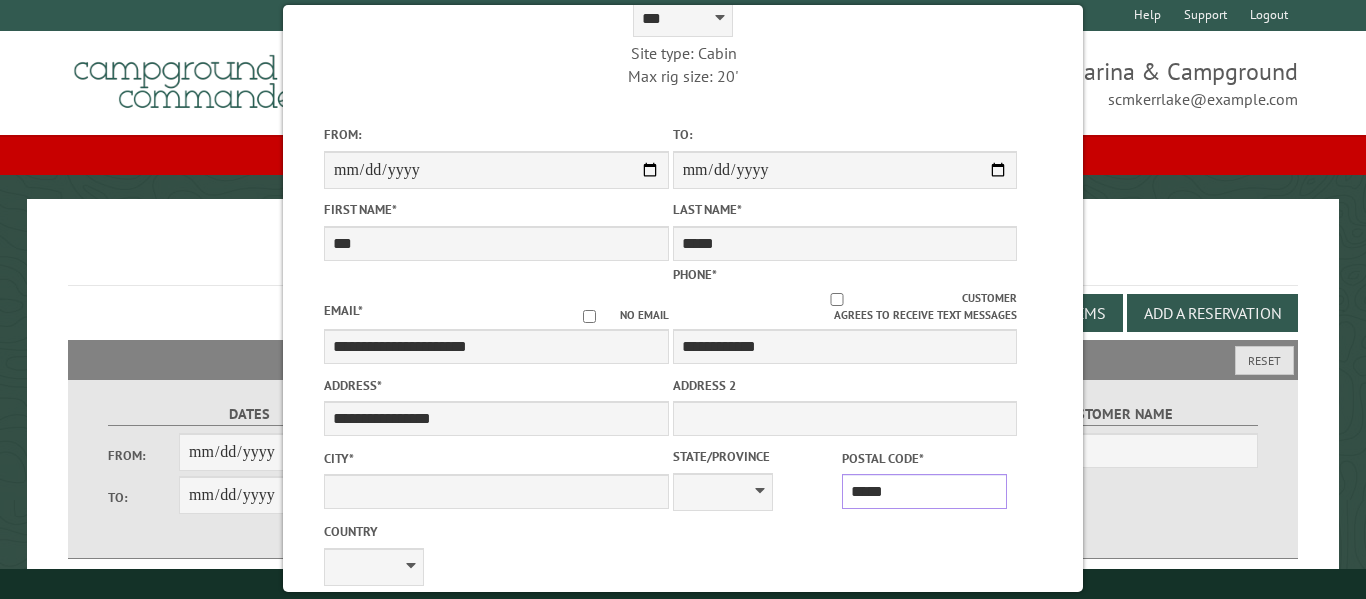 type on "*********" 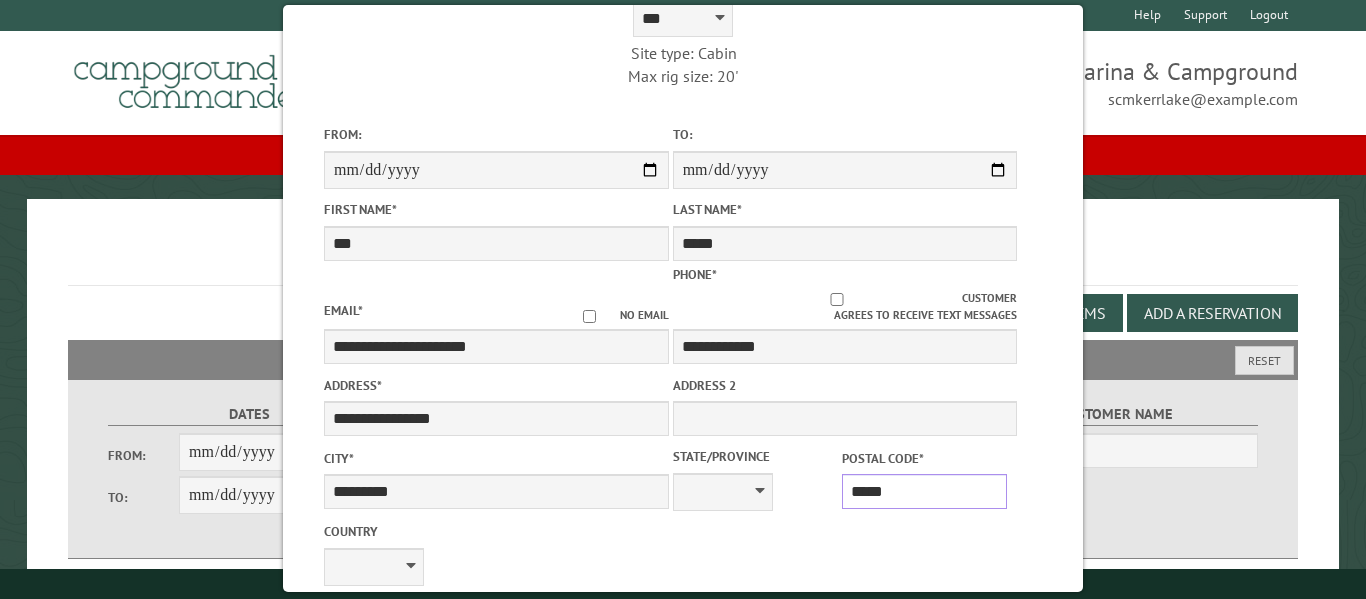 select on "**" 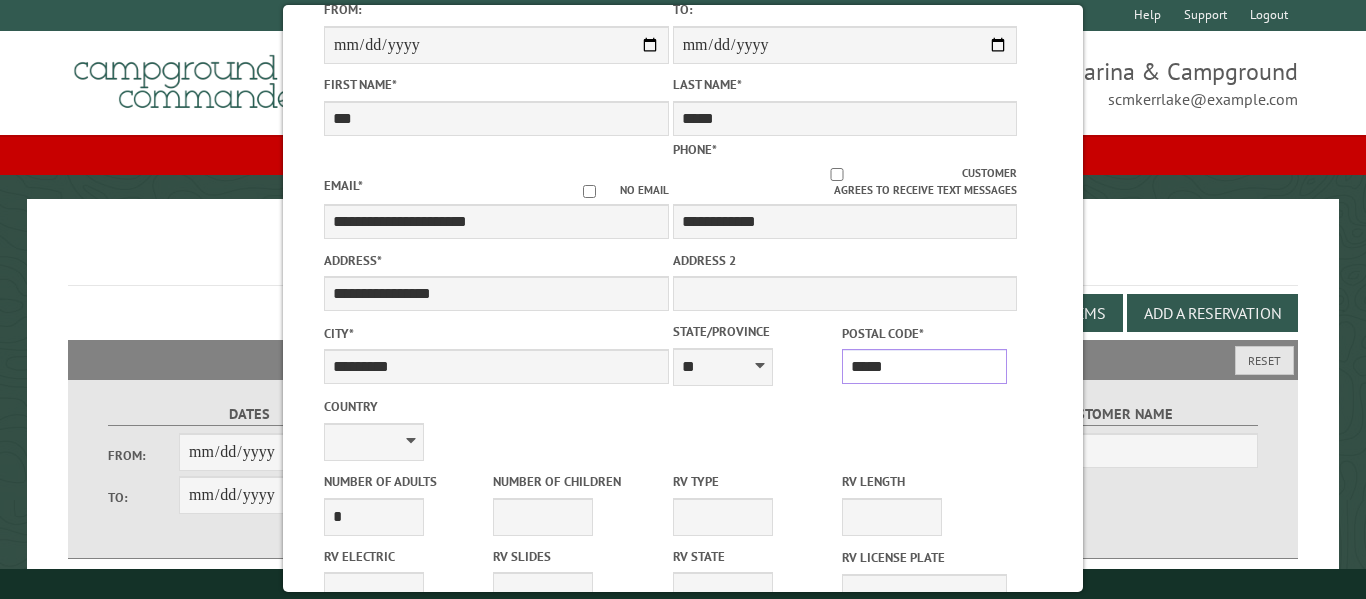 scroll, scrollTop: 628, scrollLeft: 0, axis: vertical 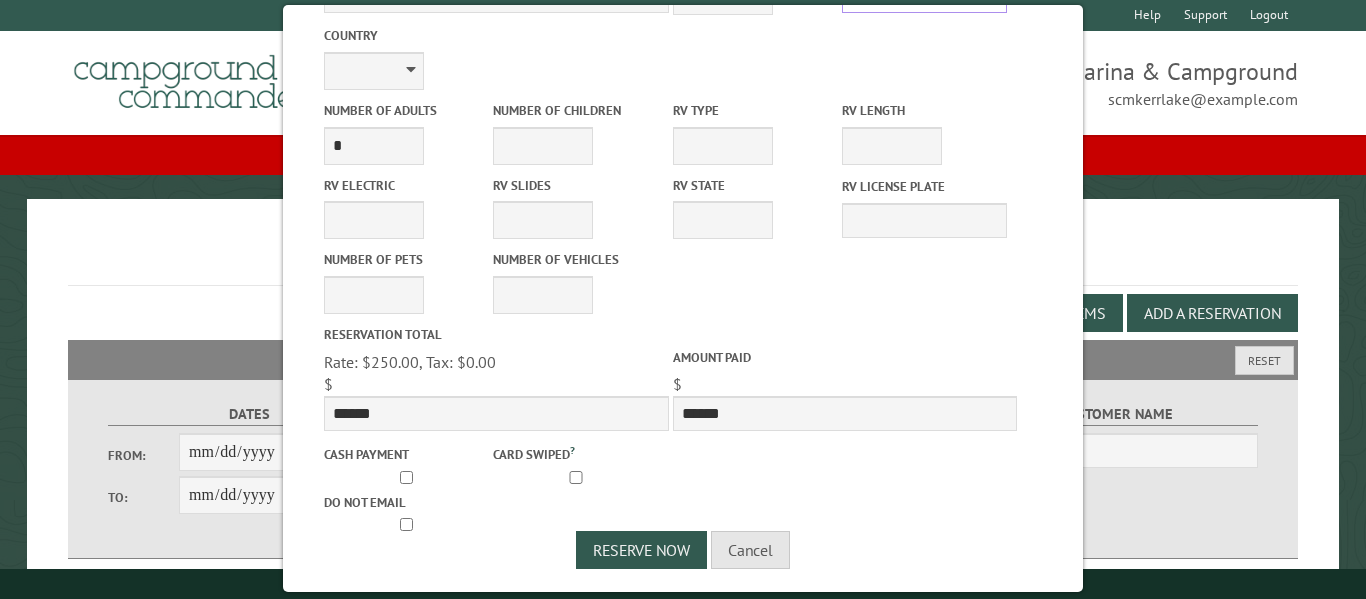 type on "*****" 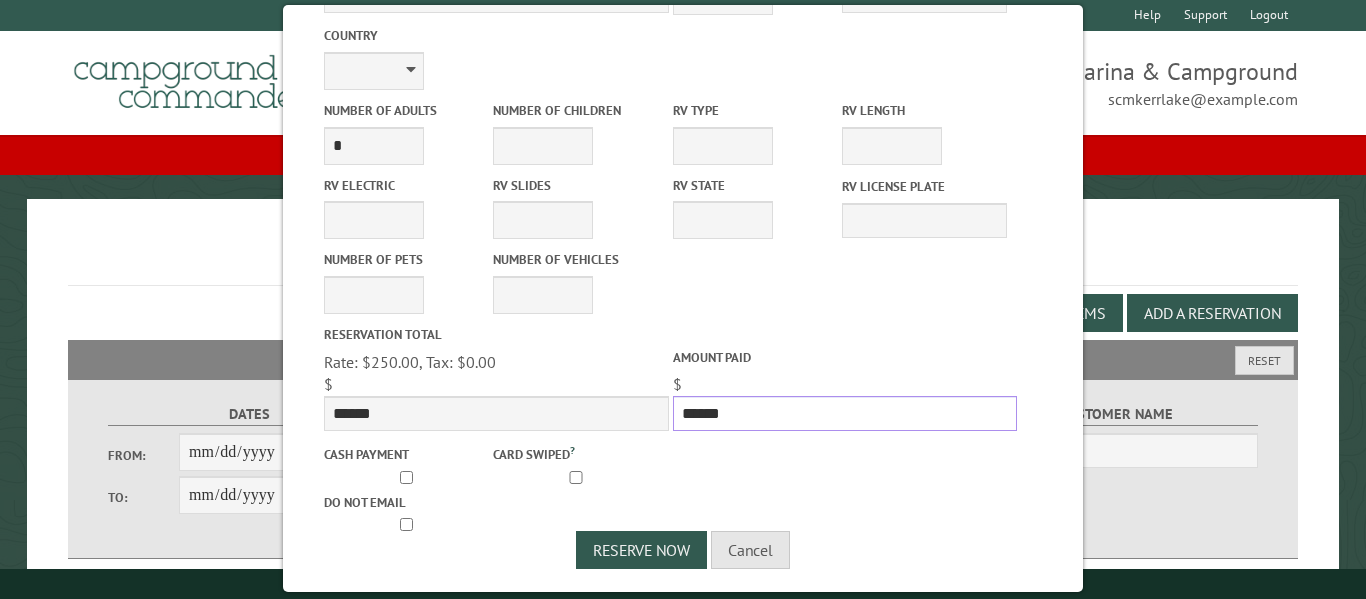 click on "******" at bounding box center [845, 413] 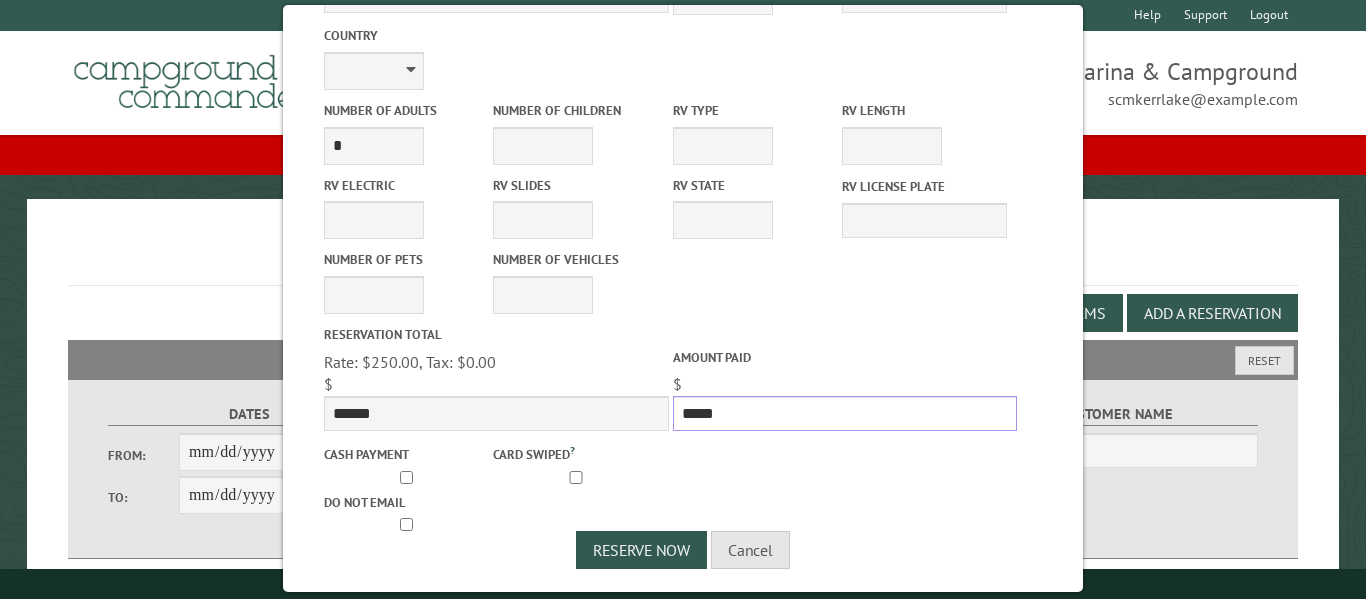 type on "*****" 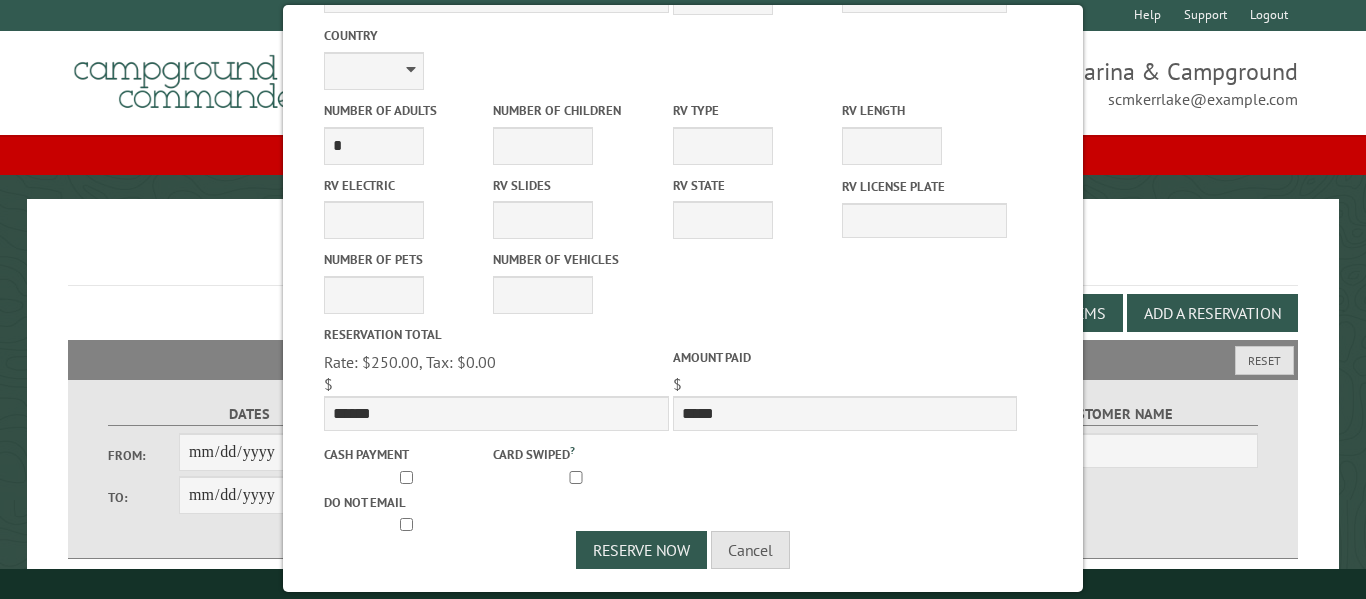 click on "Cash payment
Card swiped ?
Do not email" at bounding box center (496, 483) 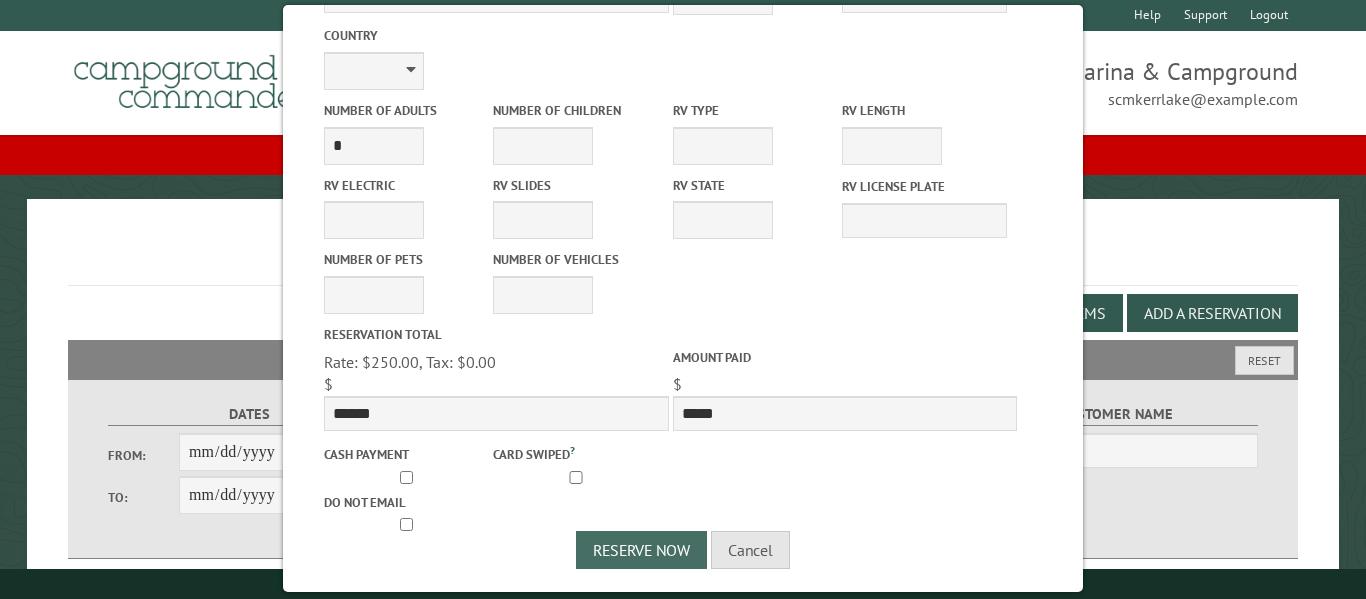 click on "Reserve Now" at bounding box center (641, 550) 